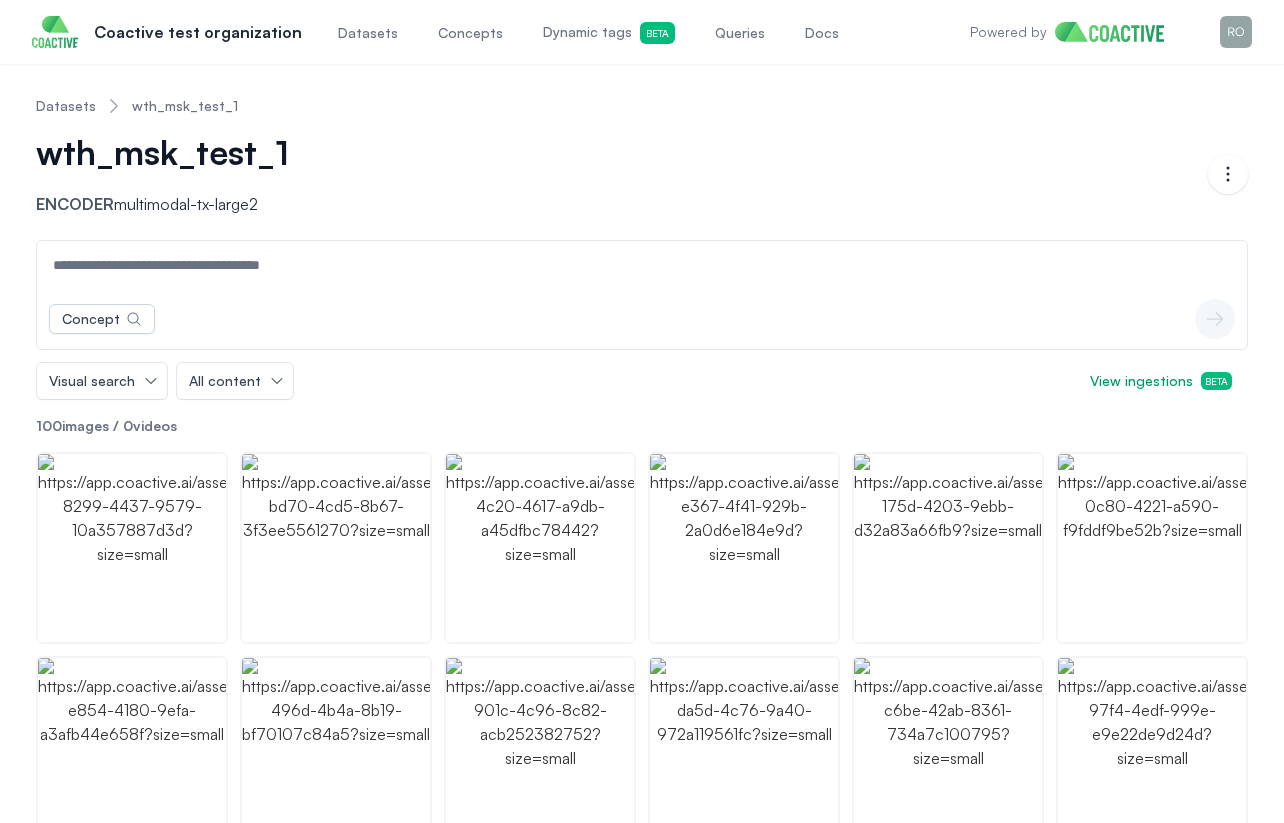scroll, scrollTop: 0, scrollLeft: 0, axis: both 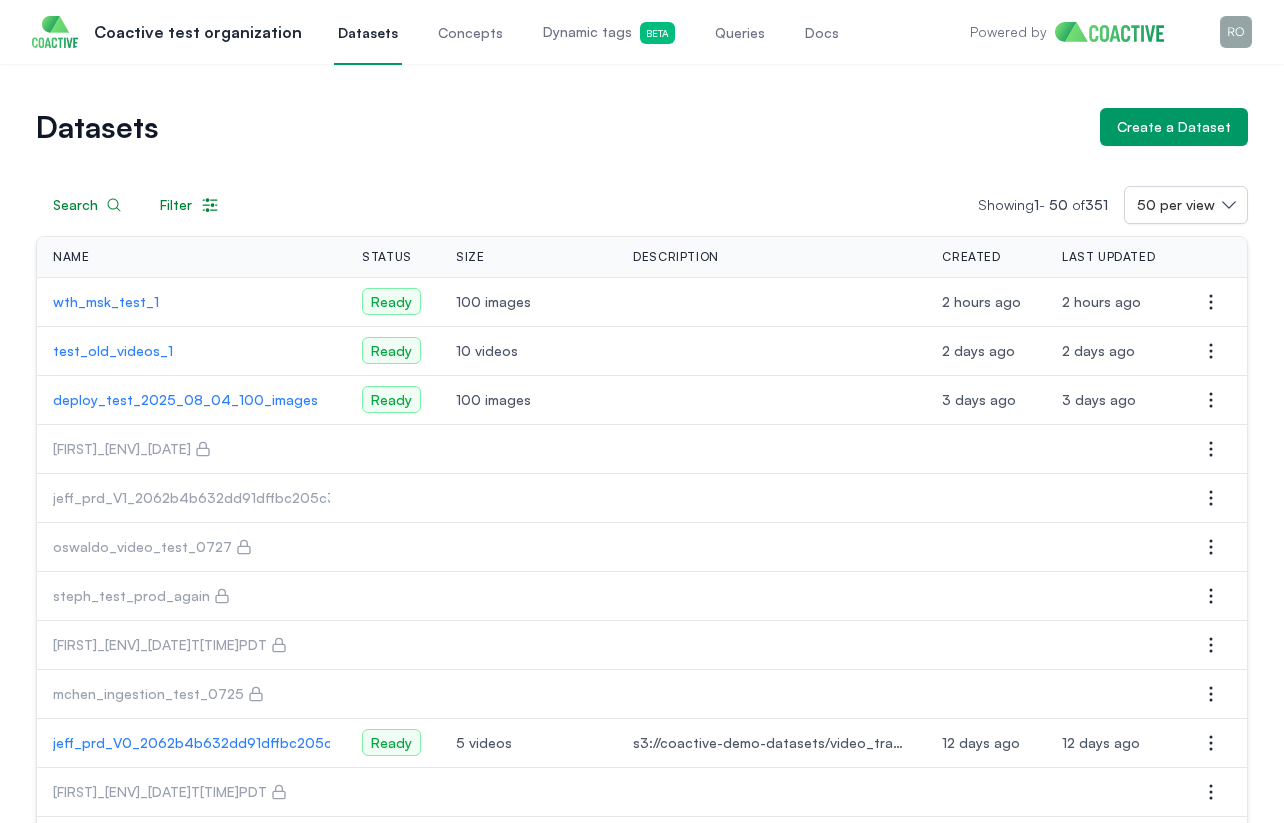 click on "Datasets" at bounding box center [560, 127] 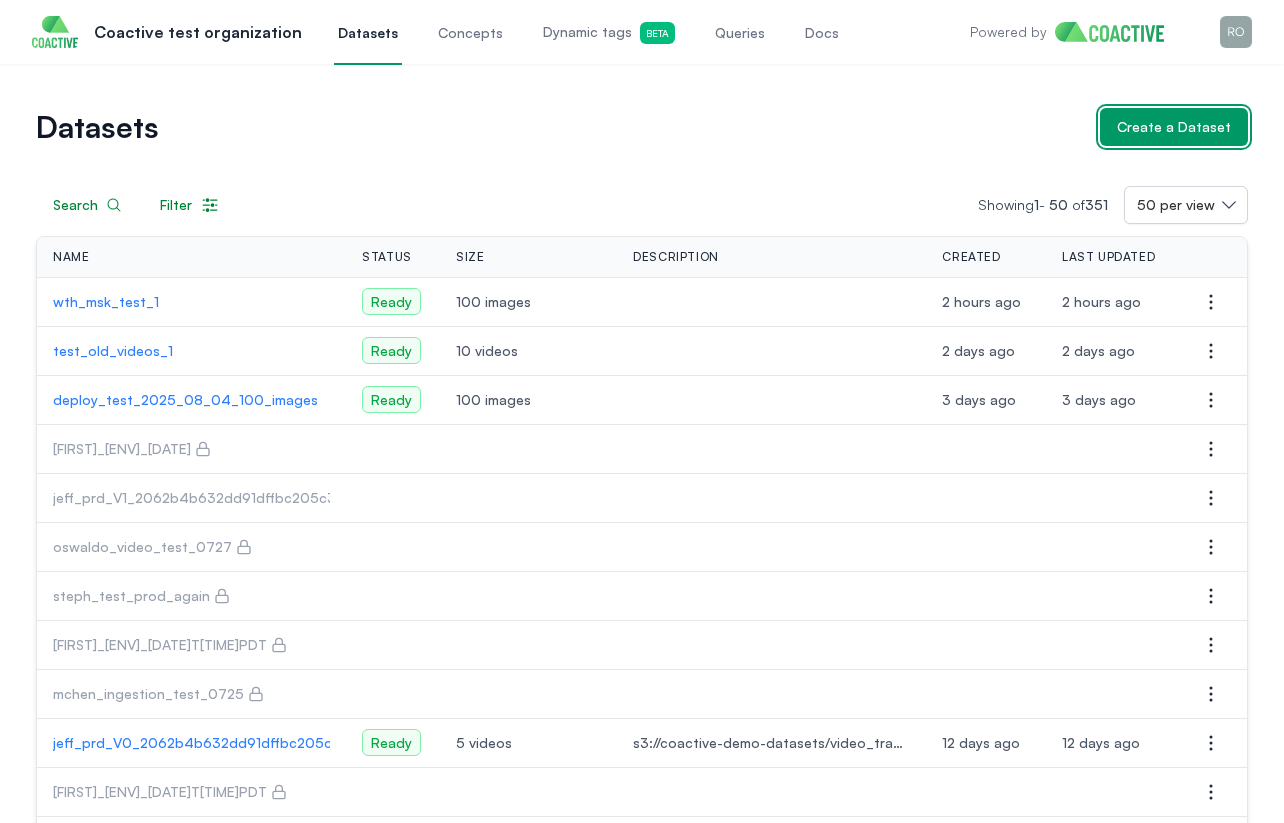 click on "Create a Dataset" at bounding box center (1174, 127) 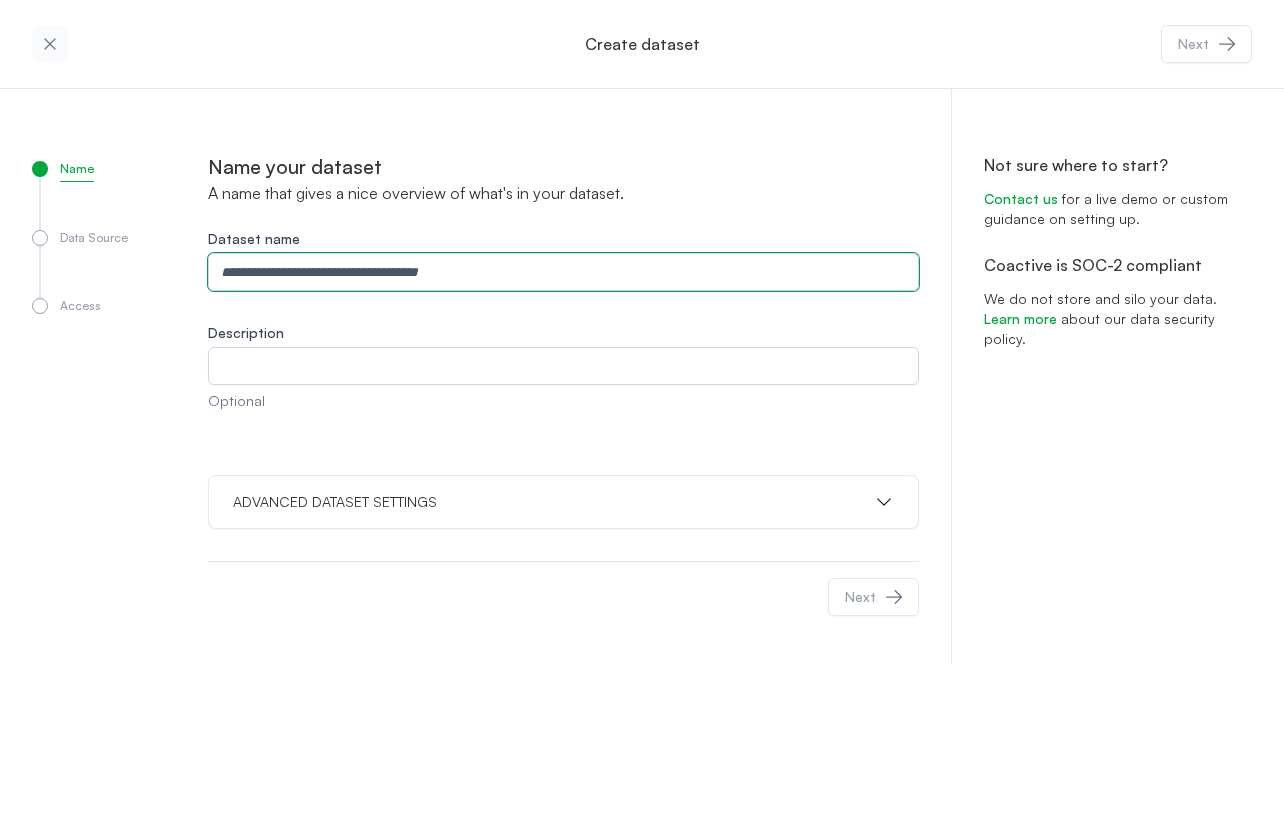 click on "Dataset name" at bounding box center [563, 272] 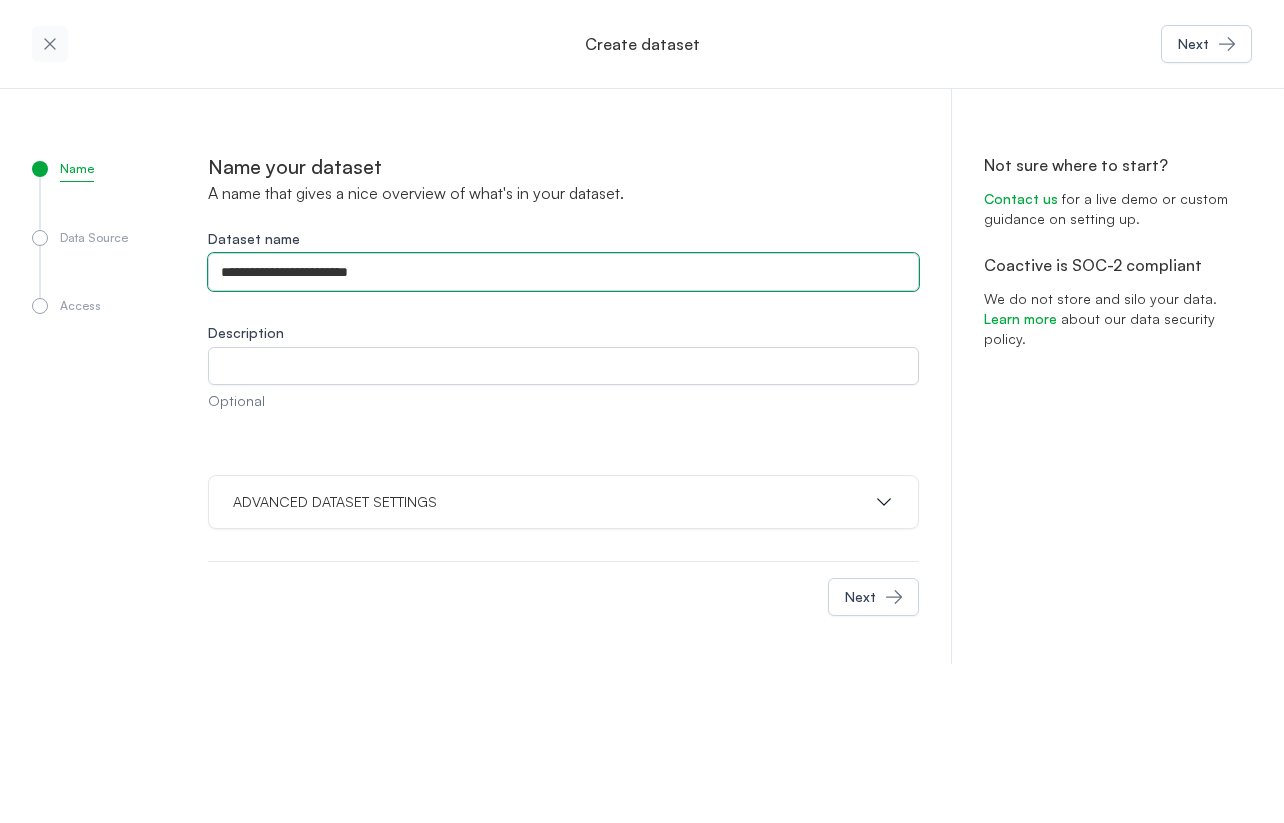 type on "**********" 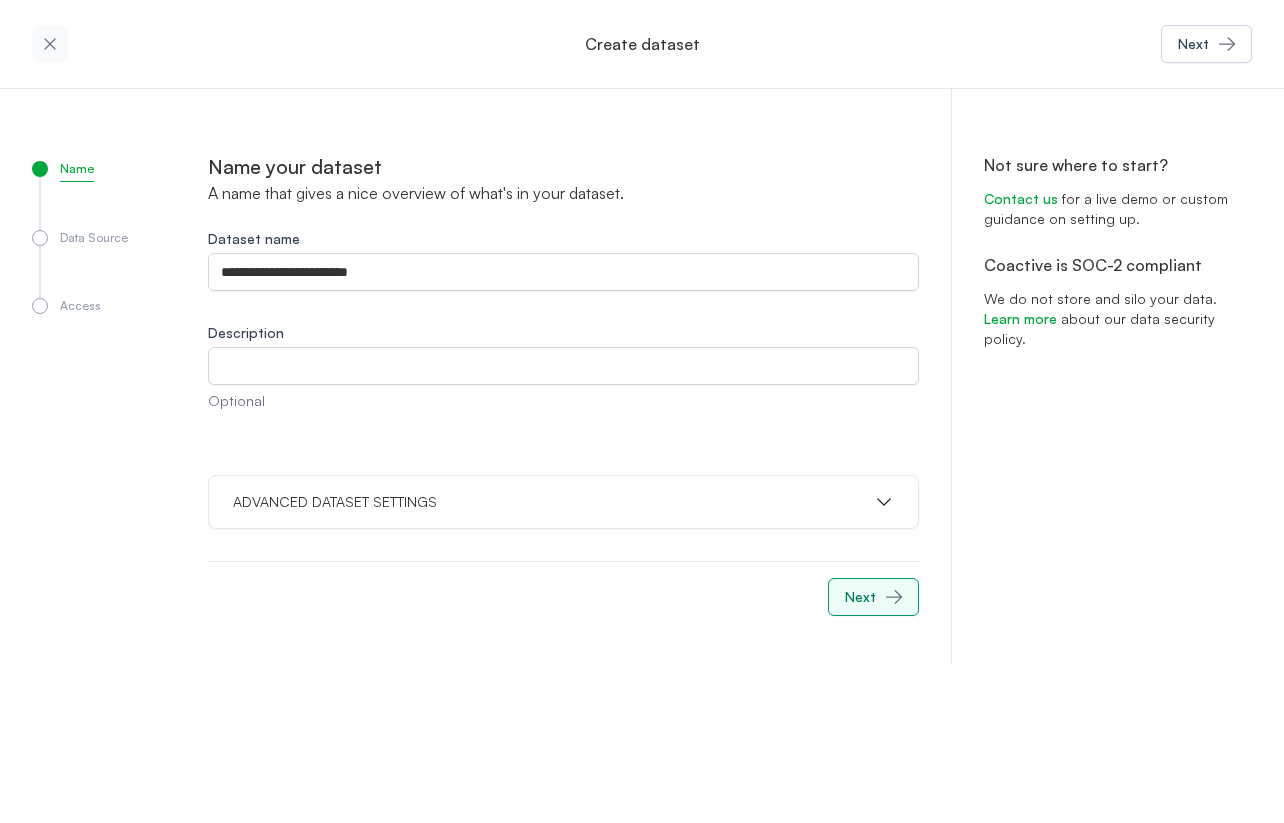 click 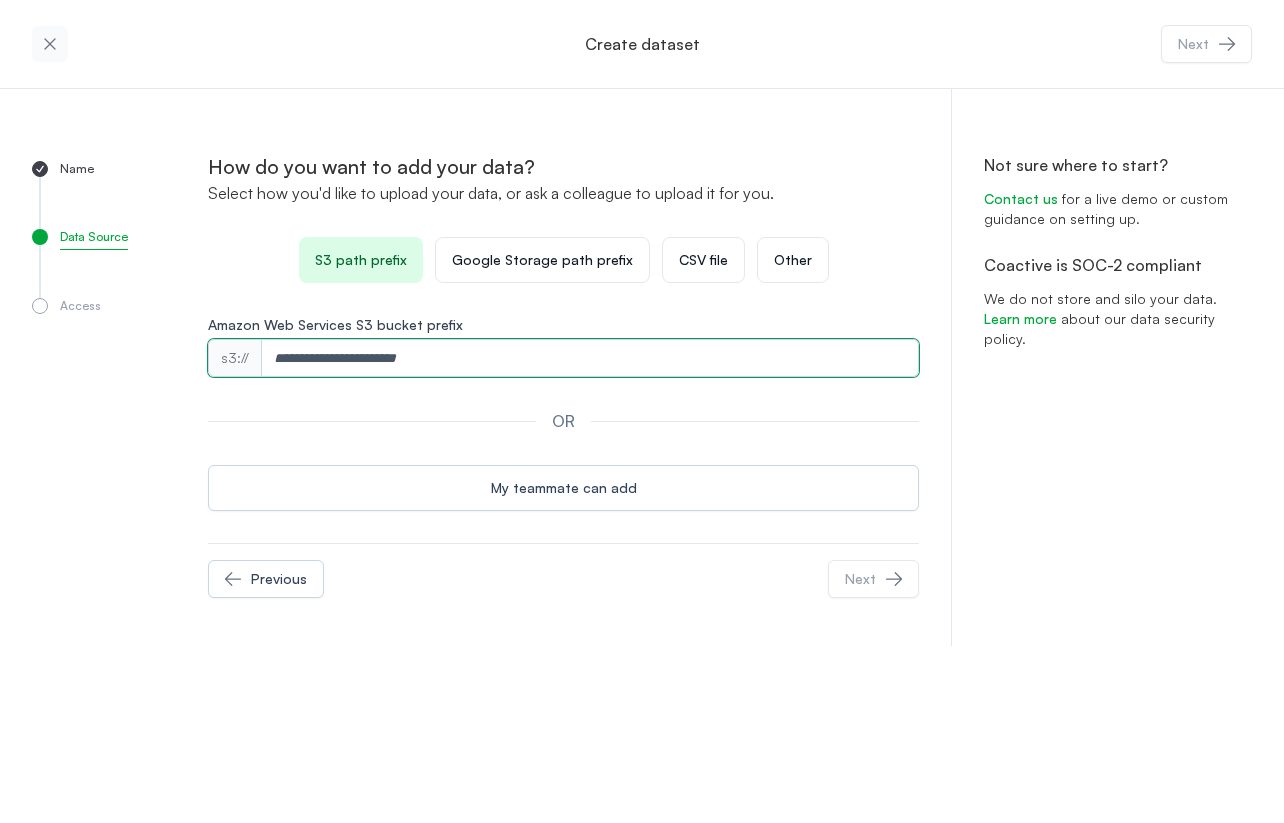 click on "Amazon Web Services S3 bucket prefix" at bounding box center [590, 358] 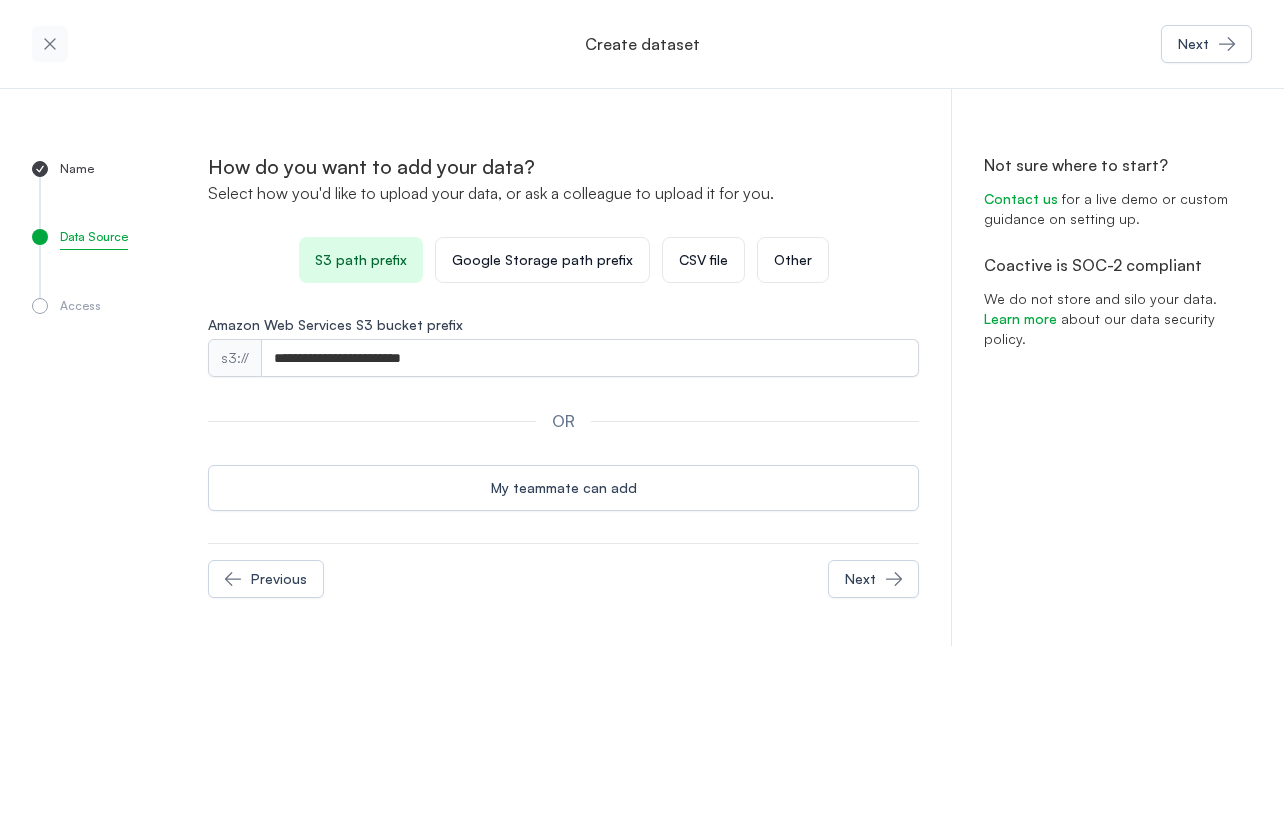 click on "Create dataset Next Name Data Source Access How do you want to add your data? Select how you'd like to upload your data, or ask a colleague to
upload it for you. Server size S3 path prefix Google Storage path prefix CSV file Other Amazon Web Services S3 bucket prefix s3:// [BUCKET_NAME] OR My teammate can add Previous Next Not sure where to start? Contact us   for a live demo or custom guidance on setting up. Coactive is SOC-2 compliant We do not store and silo your data.   Learn more   about our data security policy." at bounding box center (642, 411) 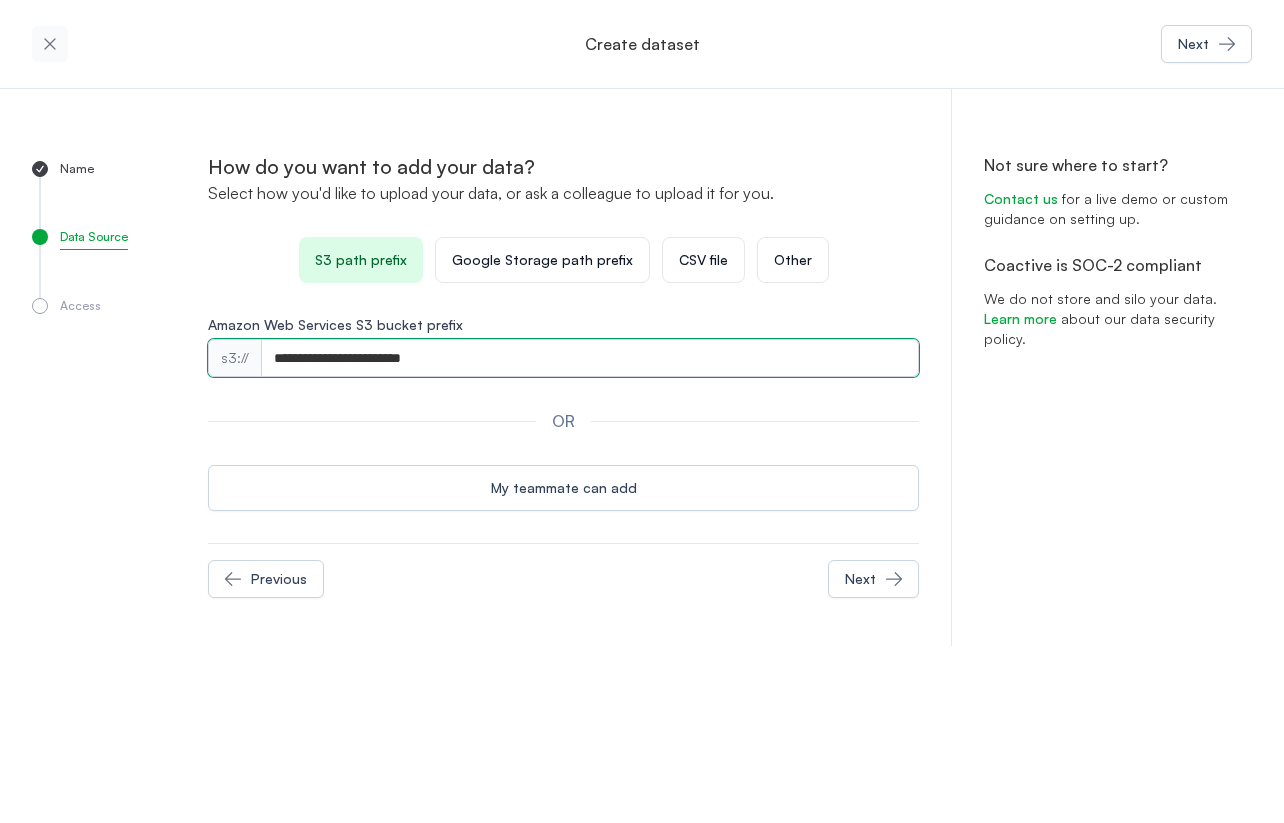 click on "**********" at bounding box center (590, 358) 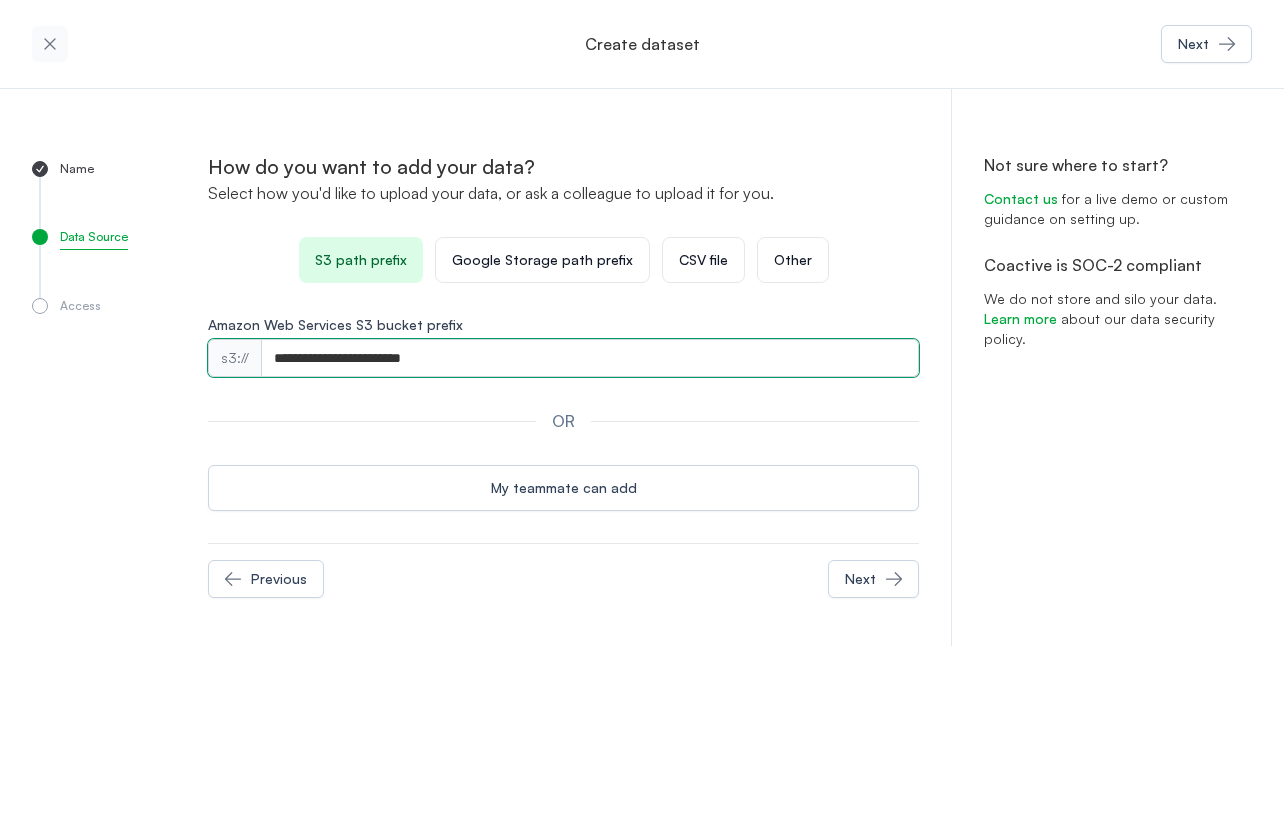 paste 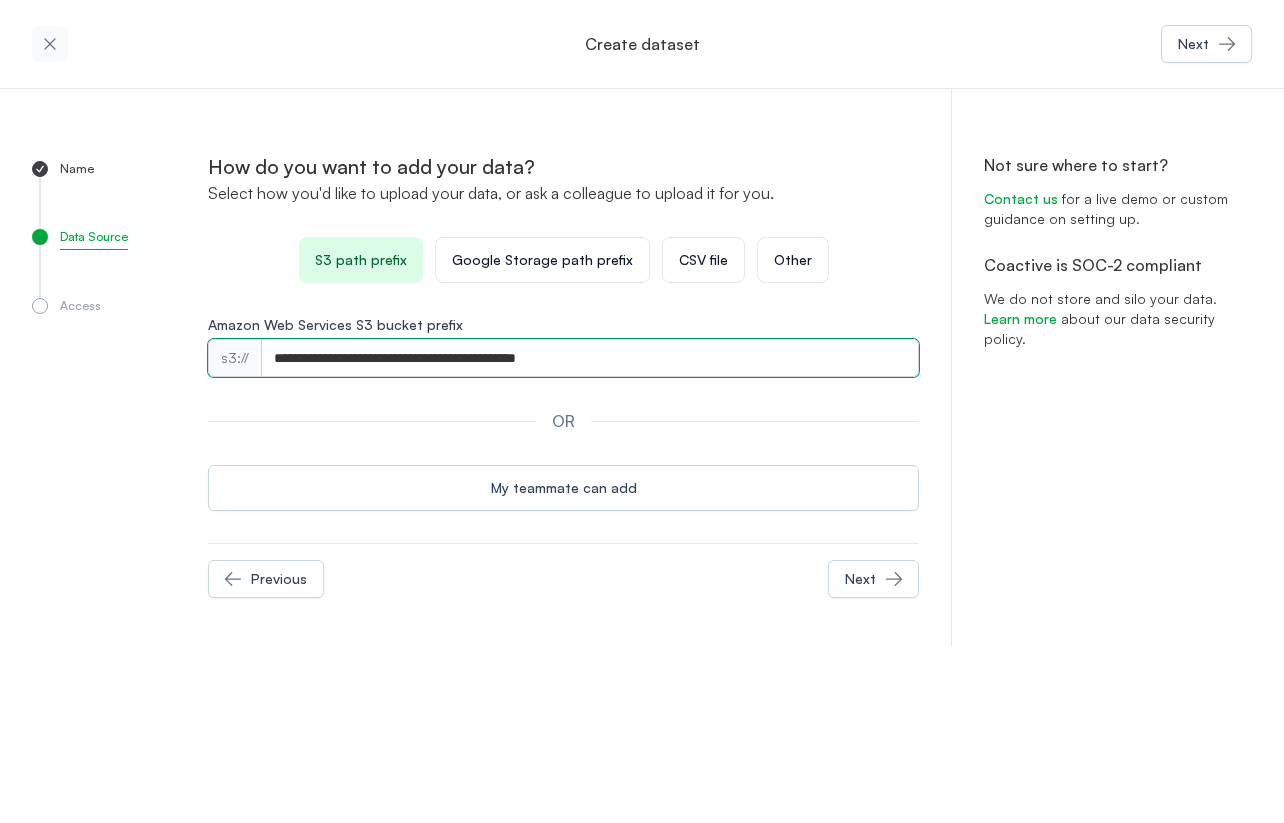 click on "**********" at bounding box center (590, 358) 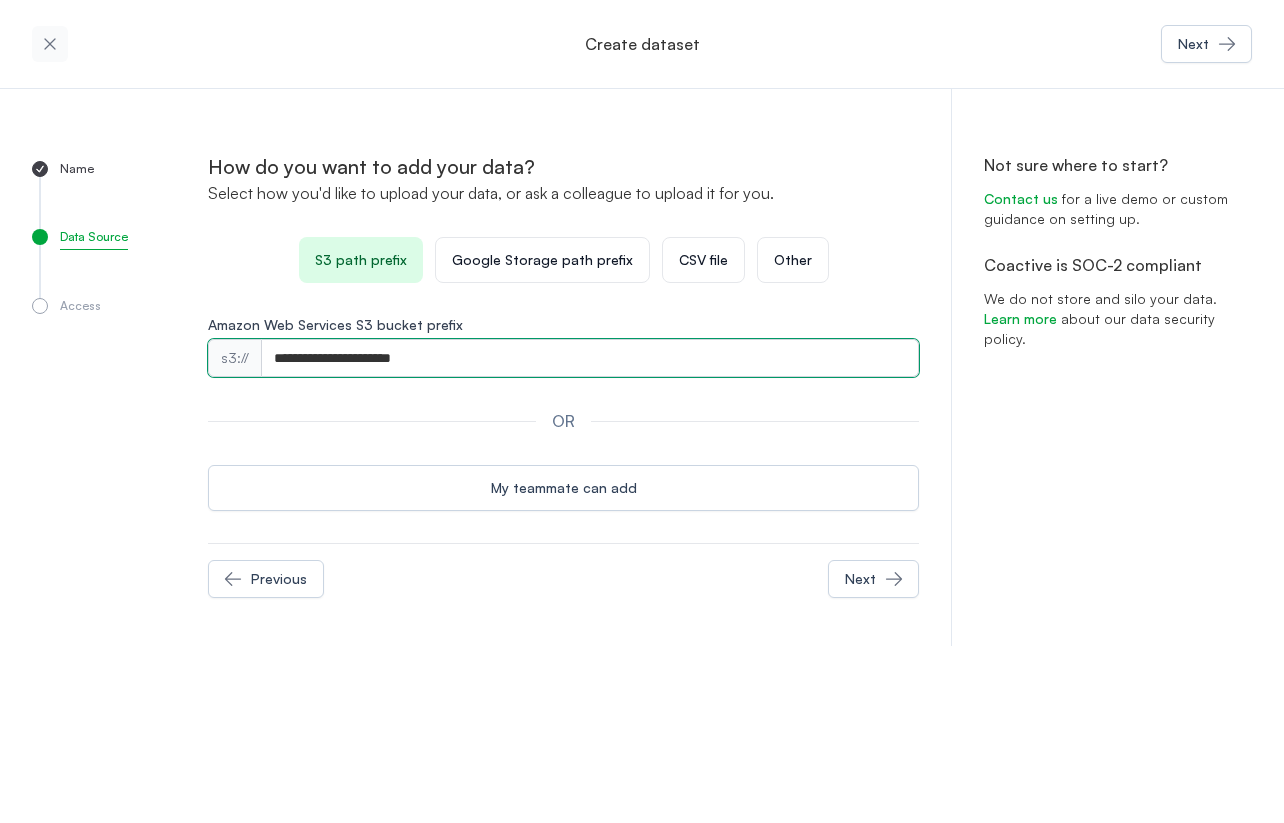 click on "**********" at bounding box center [590, 358] 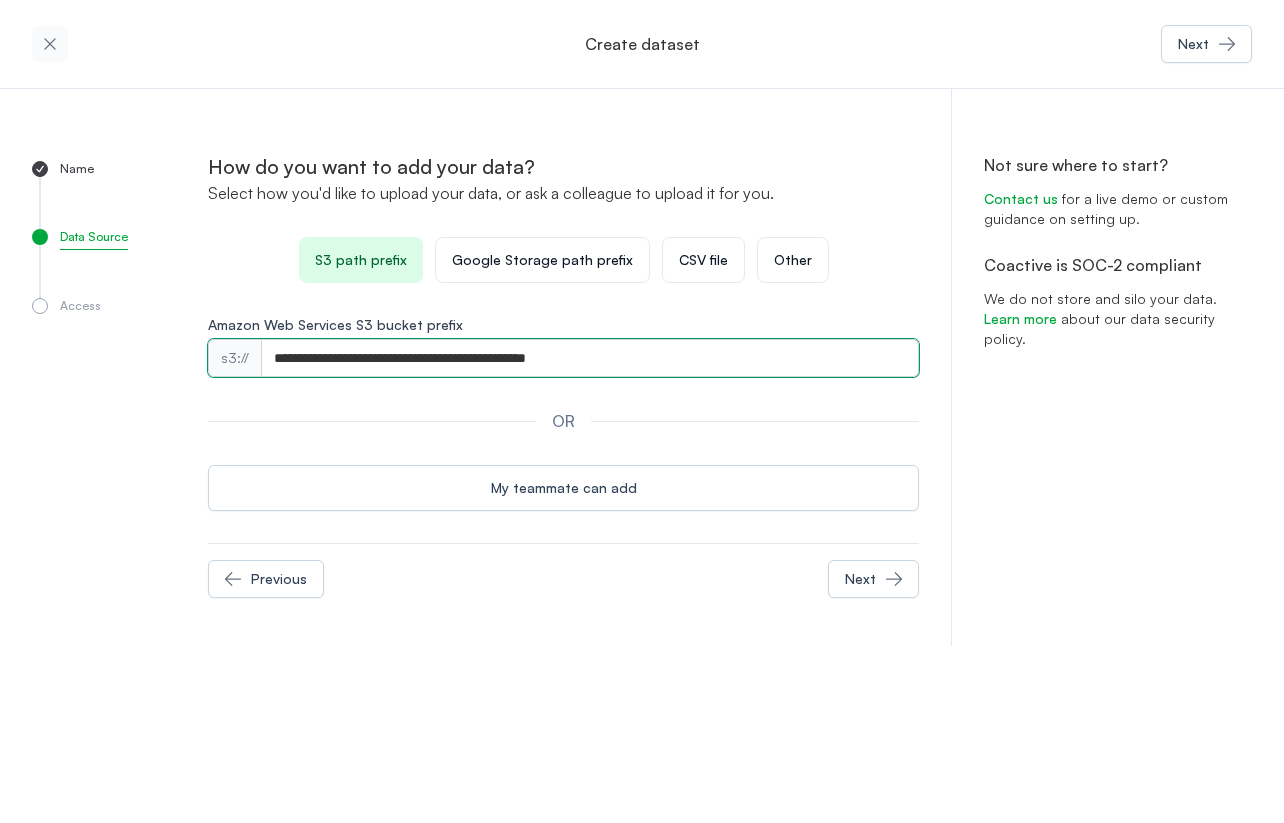 click on "**********" at bounding box center [590, 358] 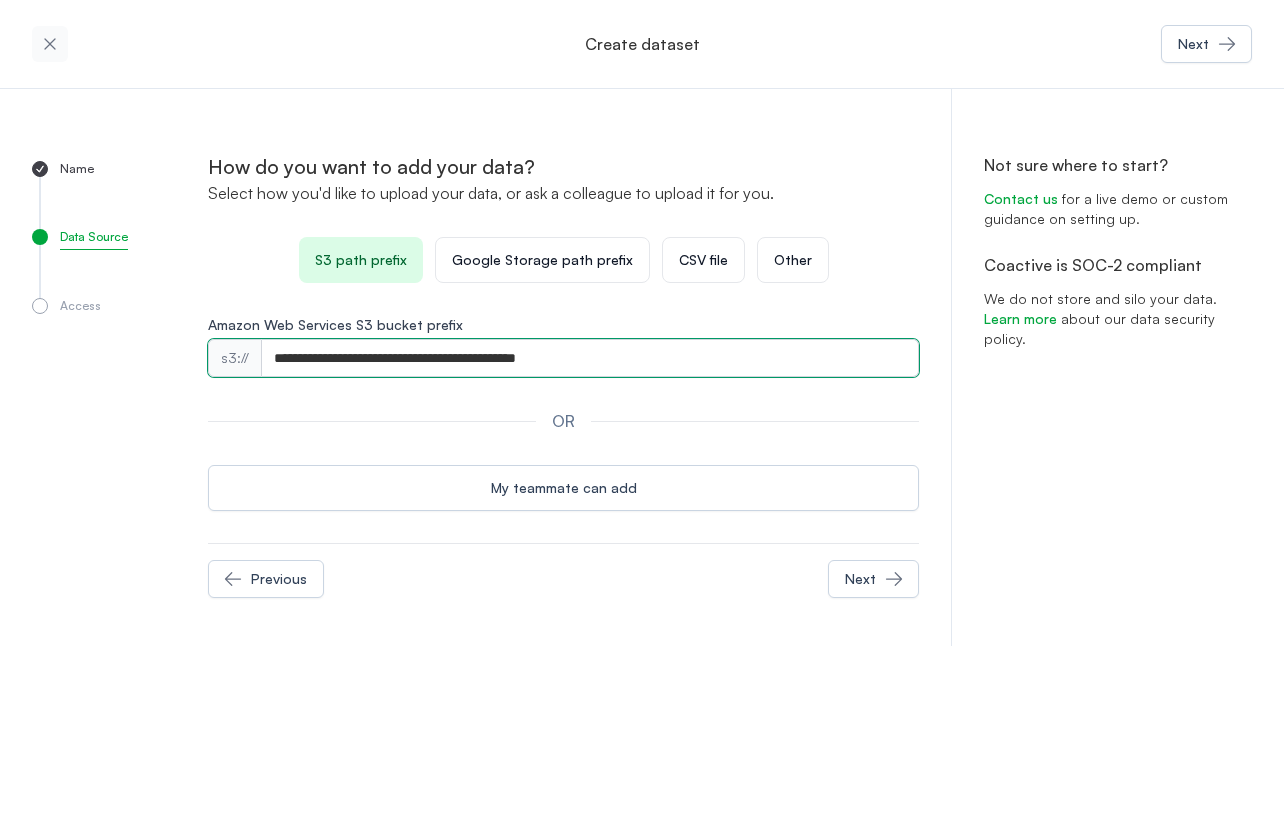 type on "**********" 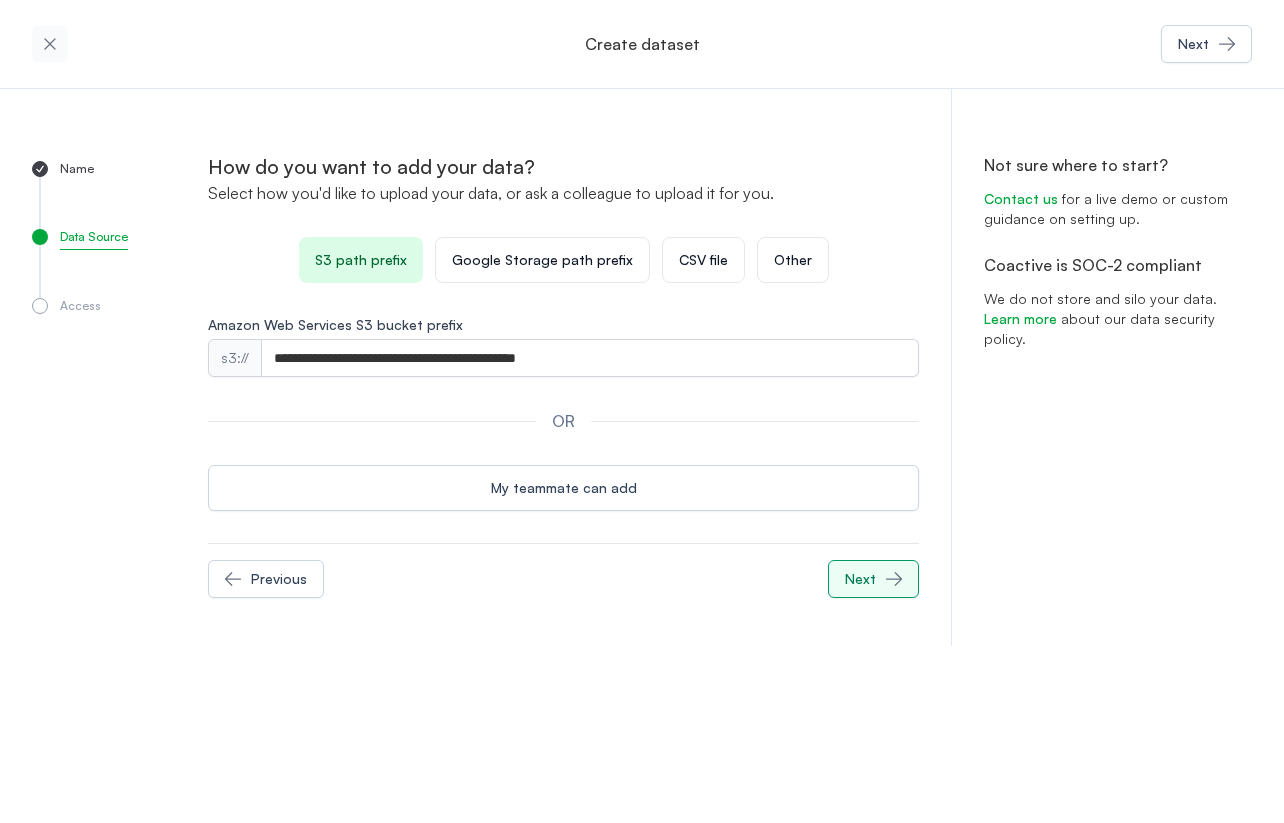 click on "Next" at bounding box center [860, 579] 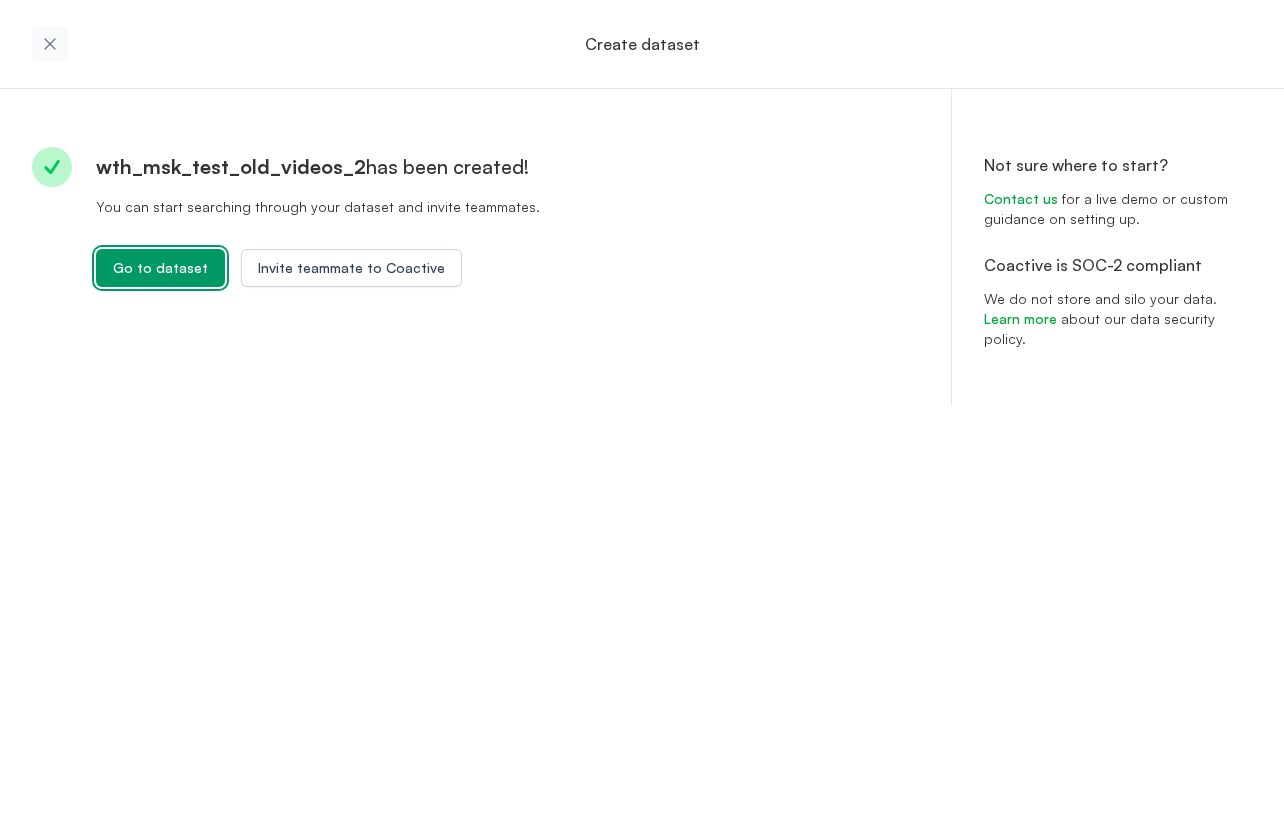 click on "Go to dataset" at bounding box center (160, 268) 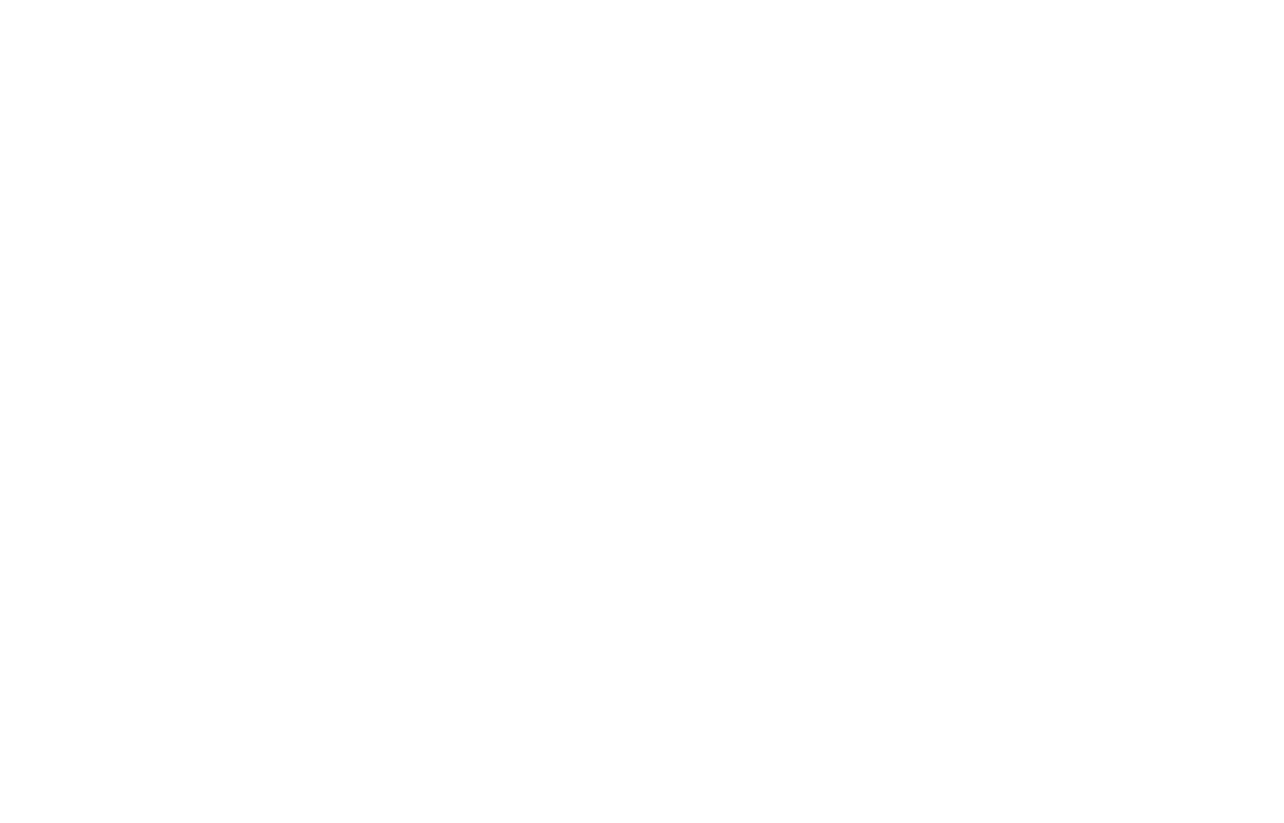 scroll, scrollTop: 0, scrollLeft: 0, axis: both 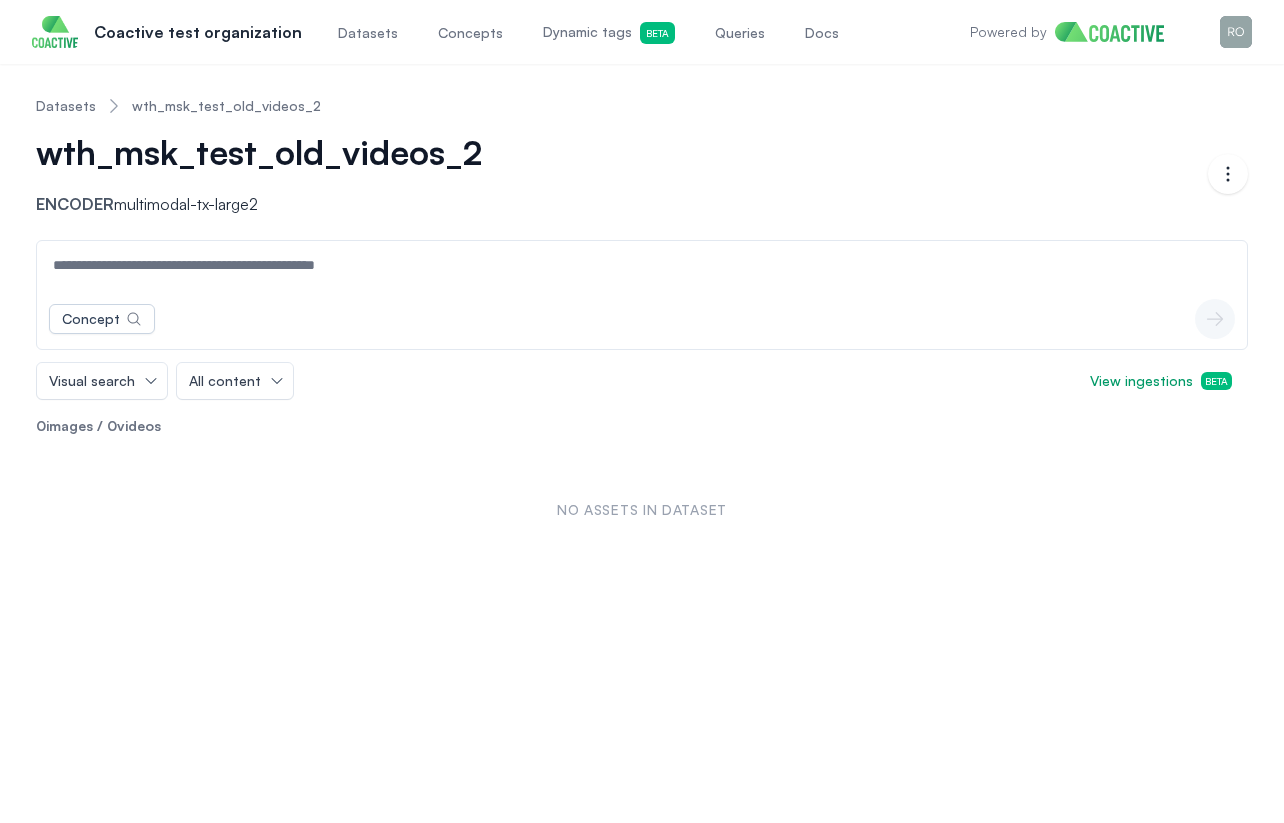 click on "No assets in dataset" at bounding box center [642, 510] 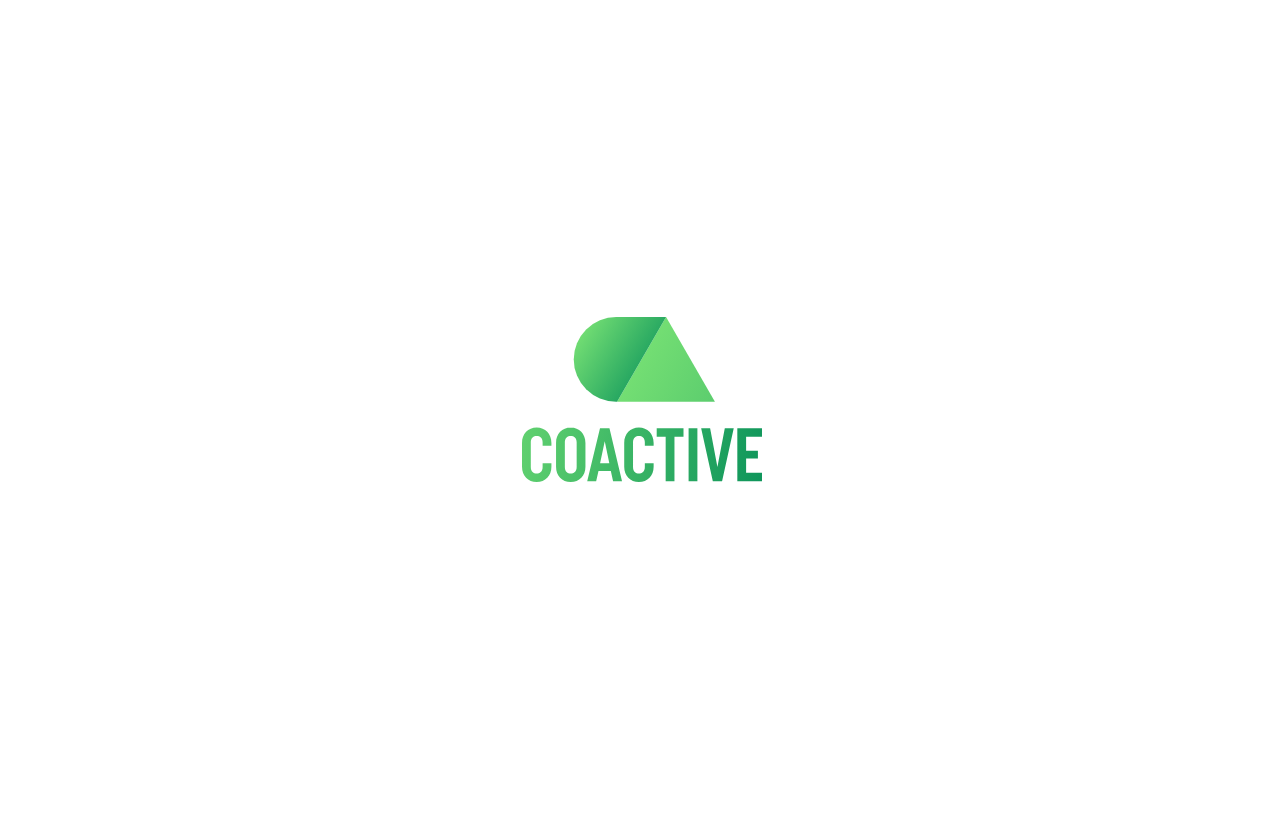 scroll, scrollTop: 0, scrollLeft: 0, axis: both 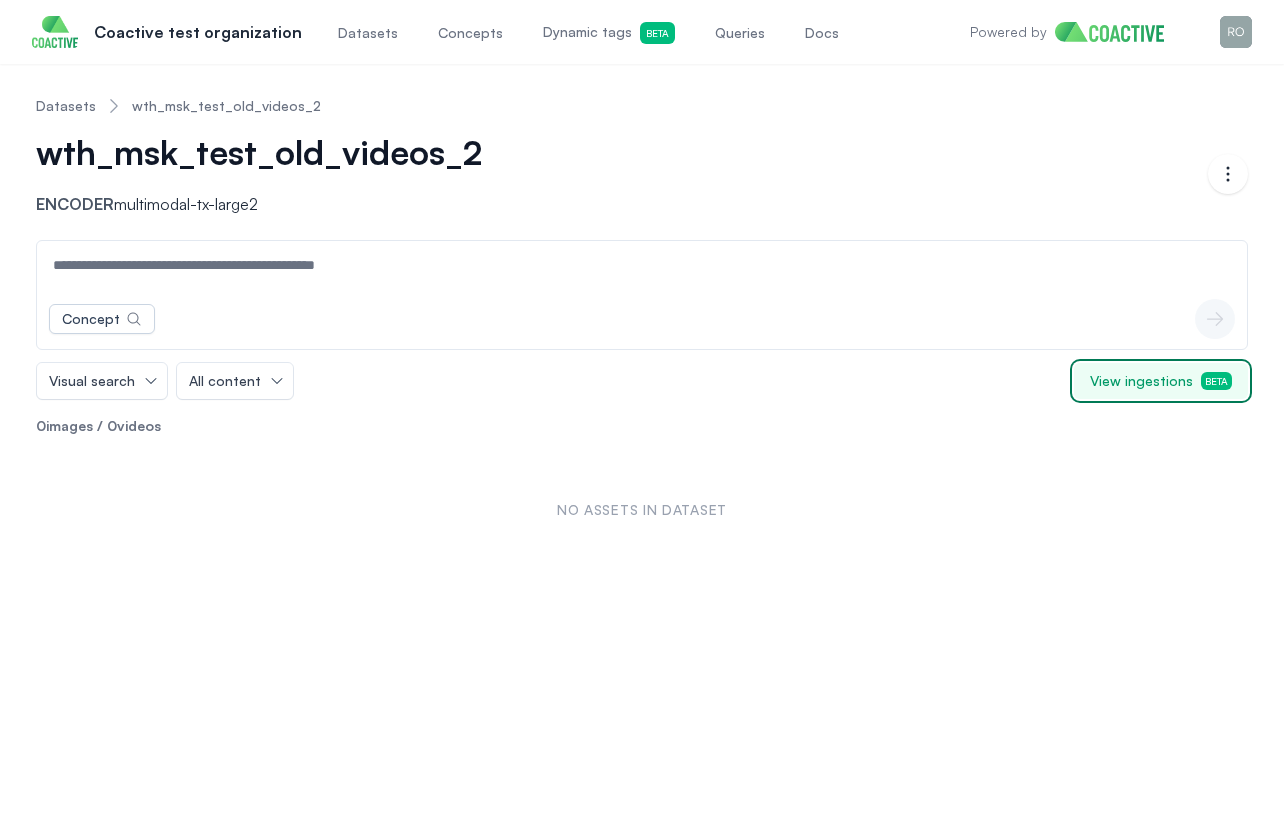 click on "View ingestions Beta" at bounding box center (1161, 381) 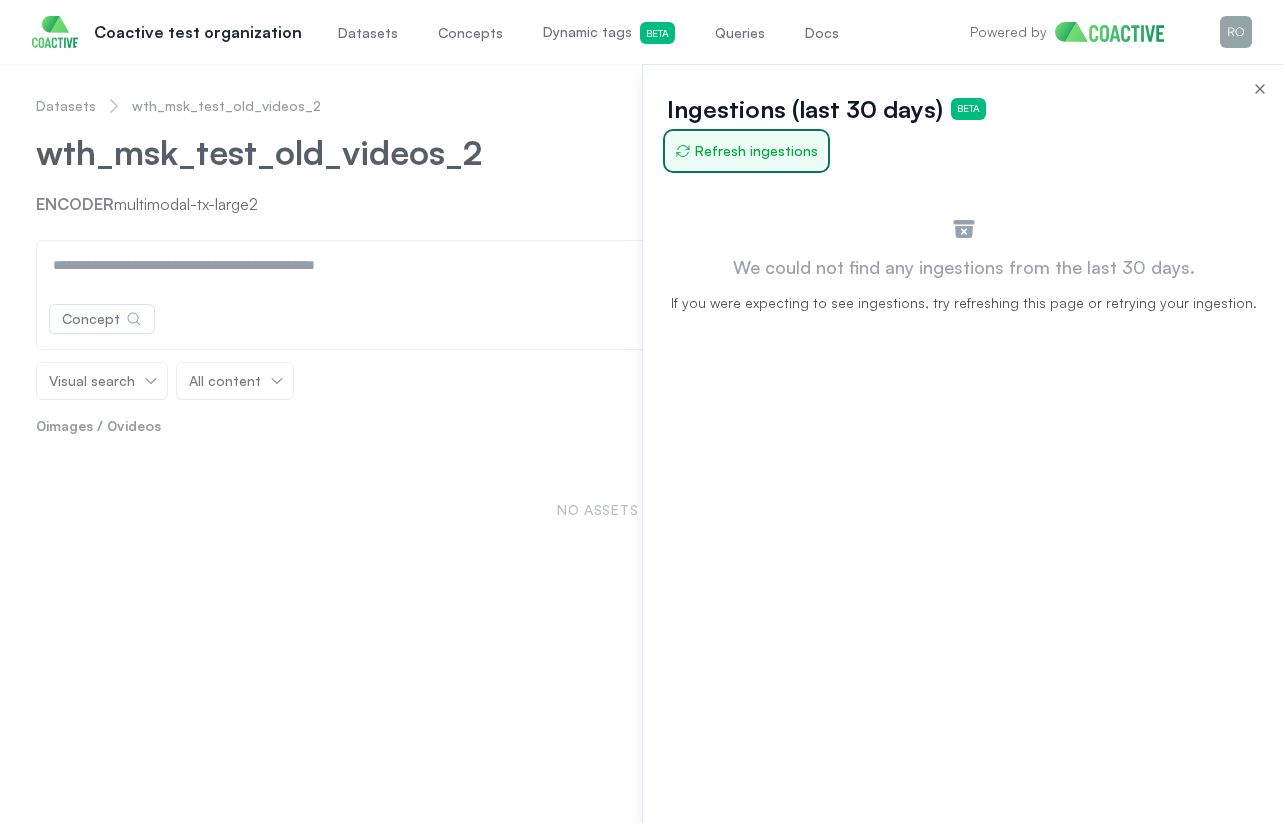 click on "Refresh ingestions" at bounding box center [746, 151] 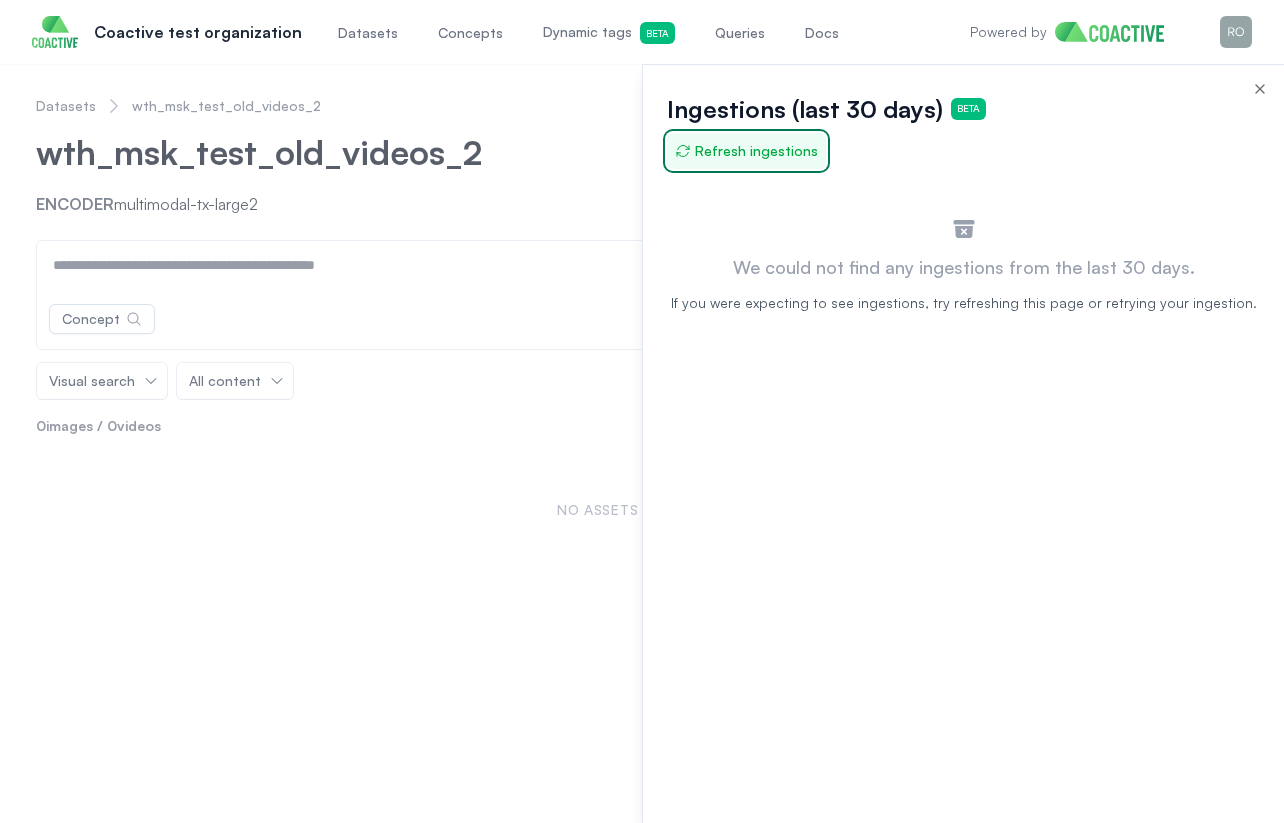 click on "Refresh ingestions" at bounding box center (746, 151) 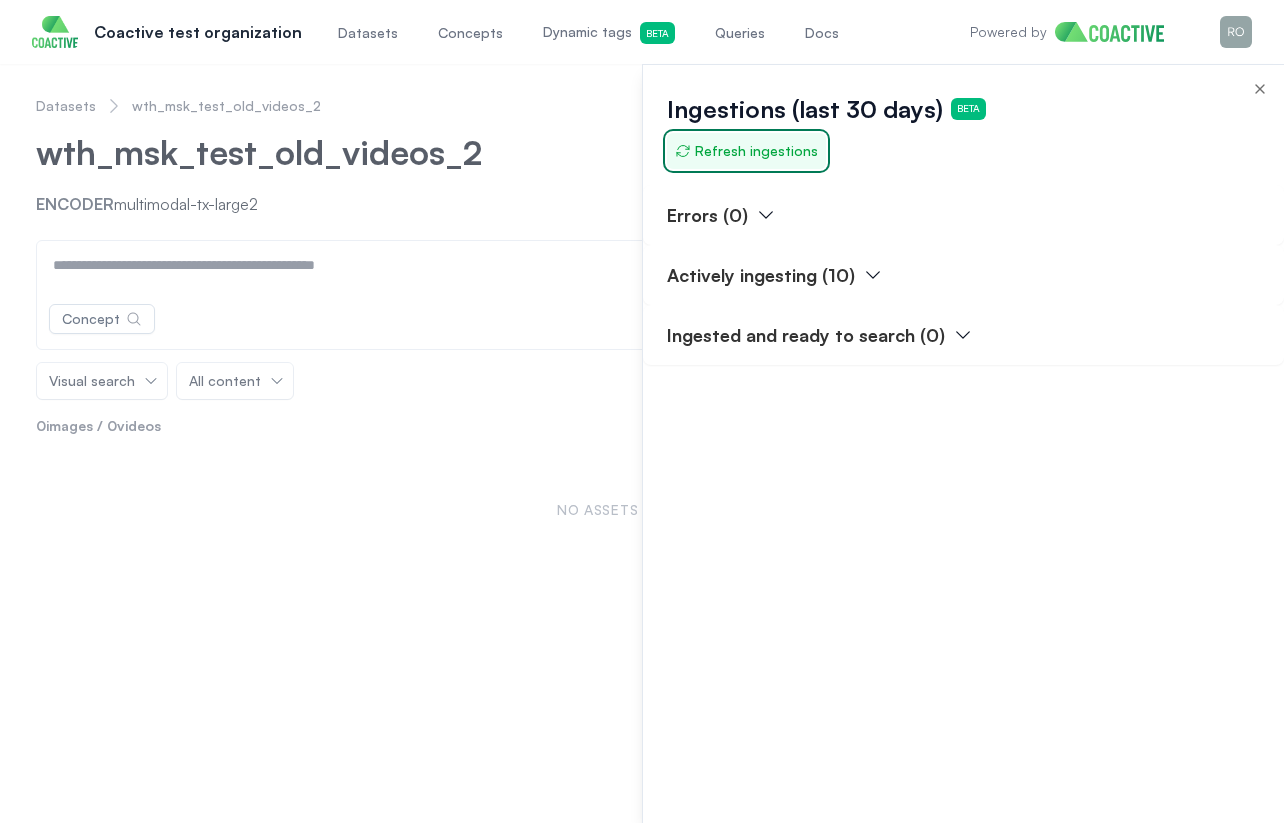 click on "Refresh ingestions" at bounding box center [746, 151] 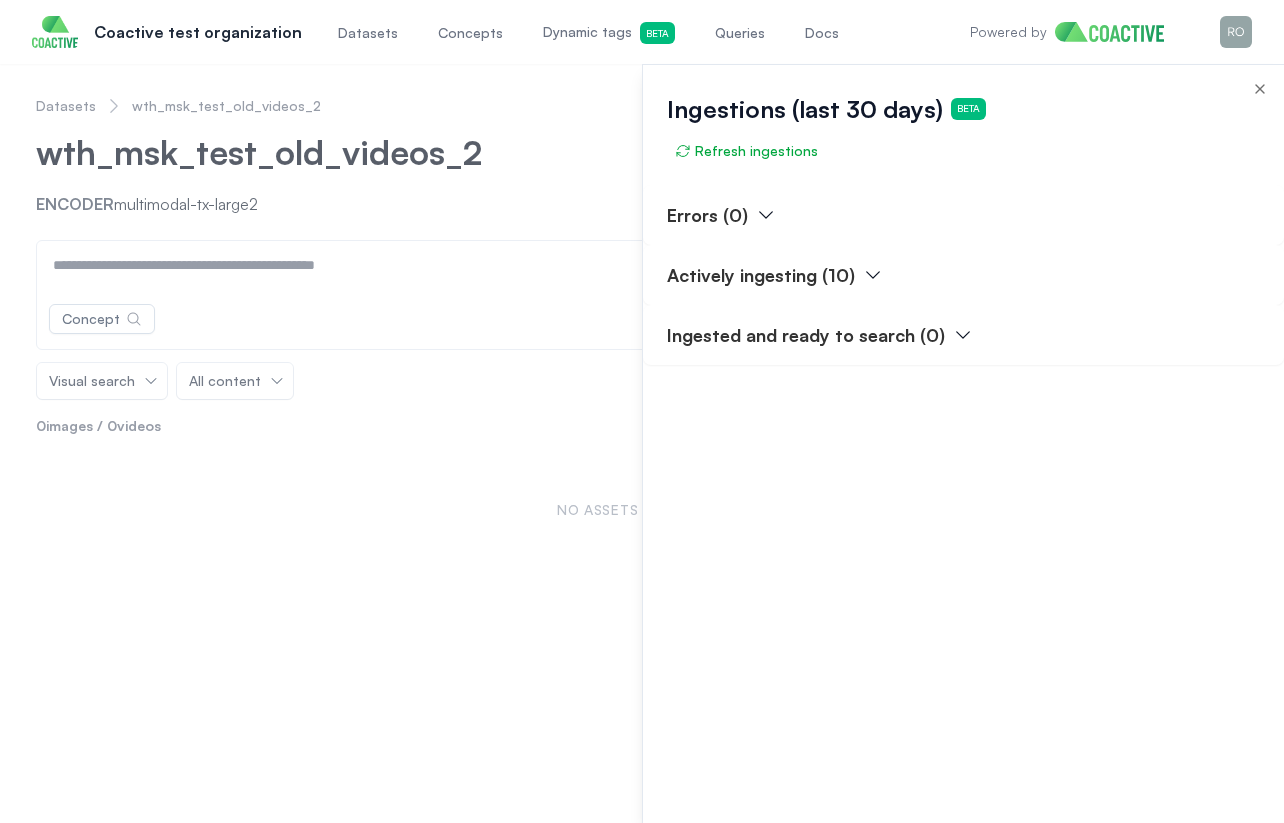 click on "Actively ingesting (10)" at bounding box center [761, 275] 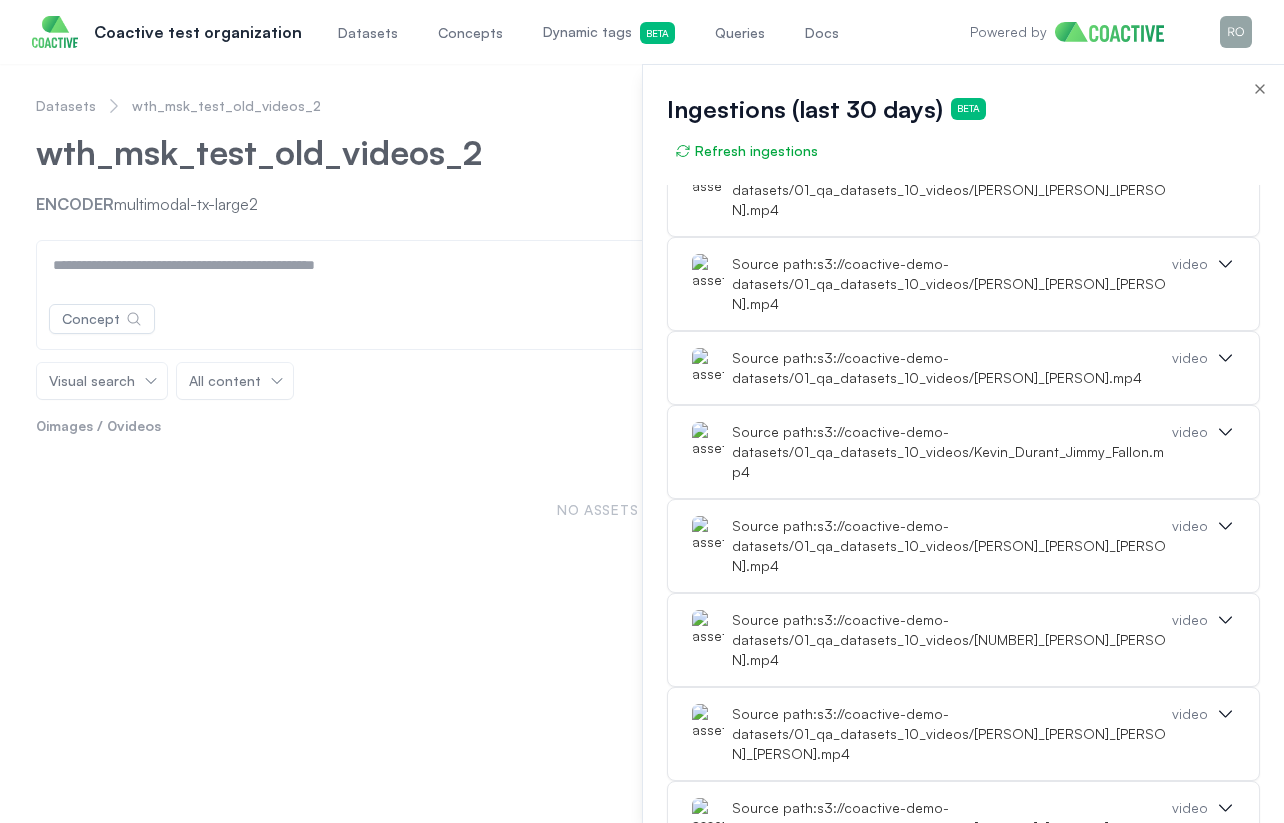 scroll, scrollTop: 438, scrollLeft: 0, axis: vertical 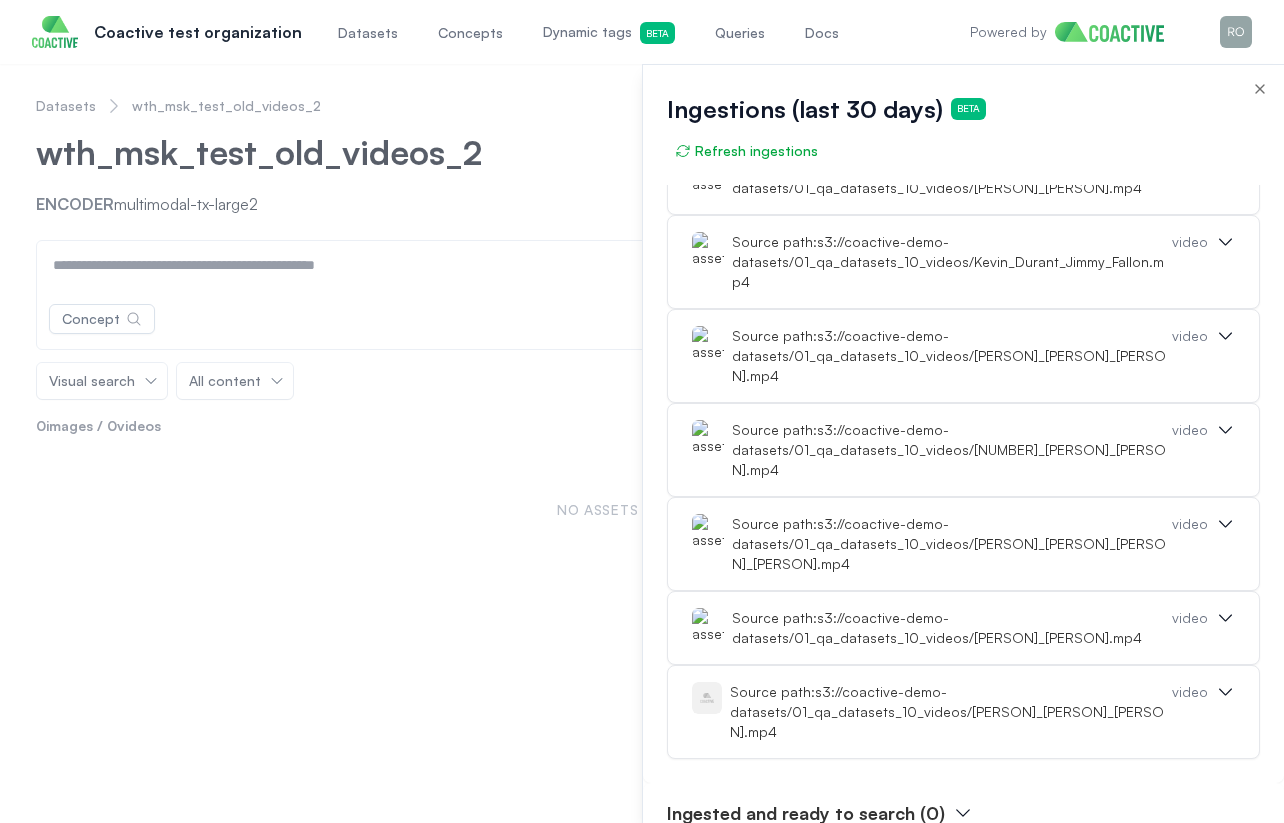 type 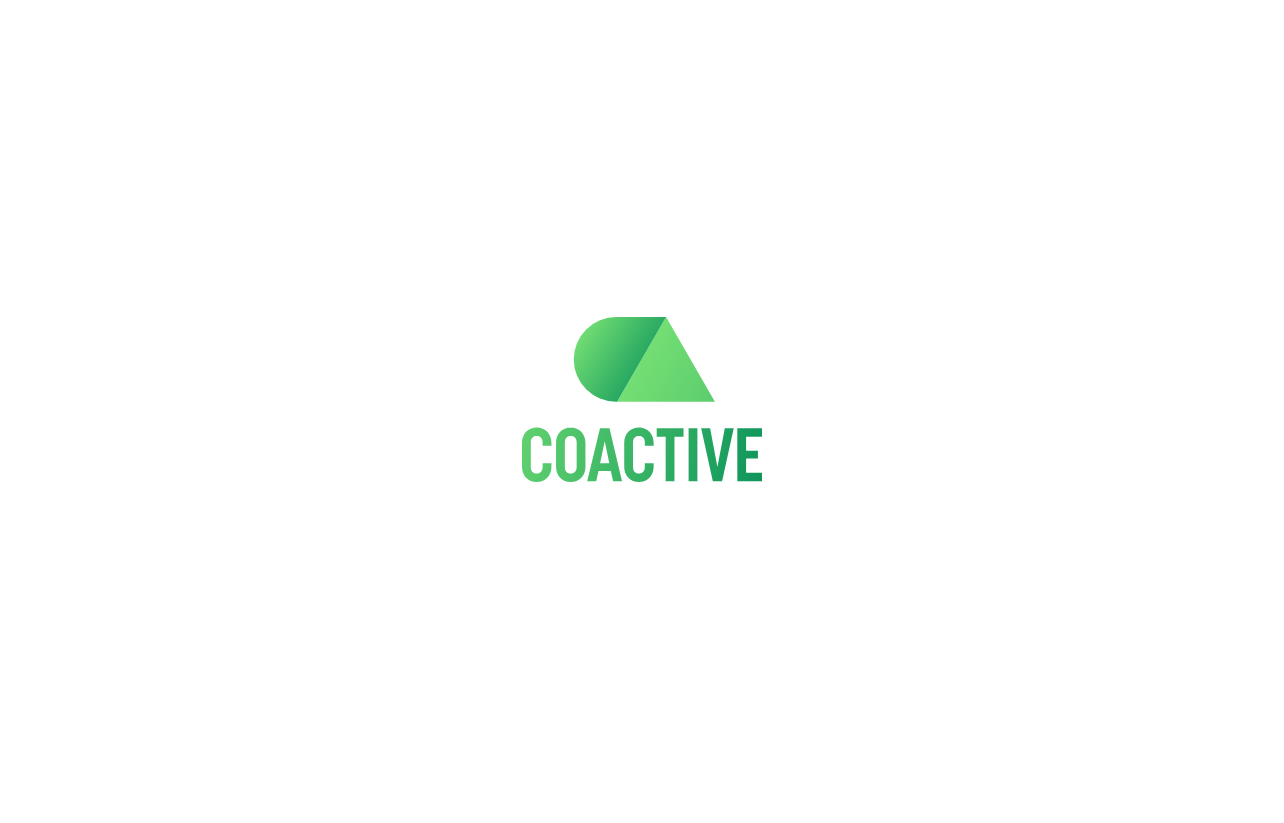 scroll, scrollTop: 0, scrollLeft: 0, axis: both 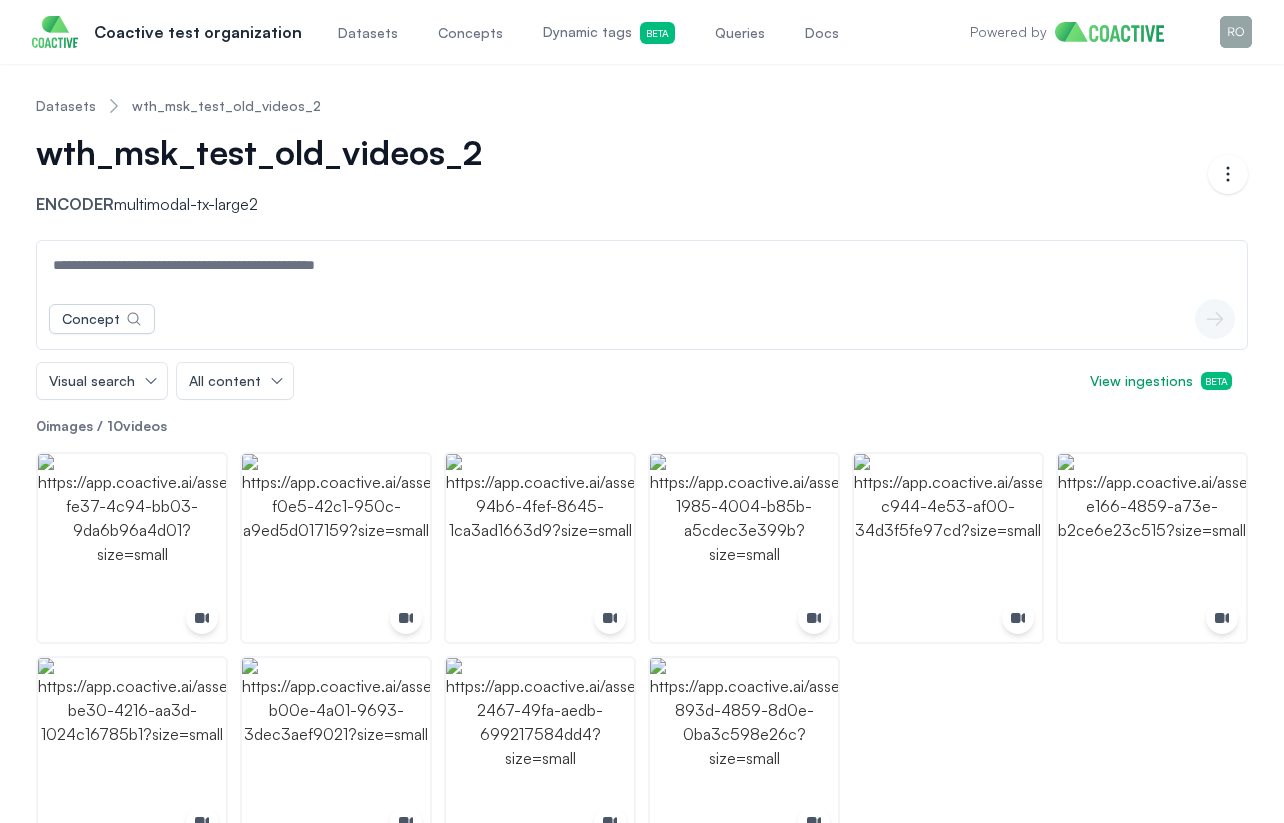 click on "wth_msk_test_old_videos_2 Encoder  multimodal-tx-large2" at bounding box center (622, 174) 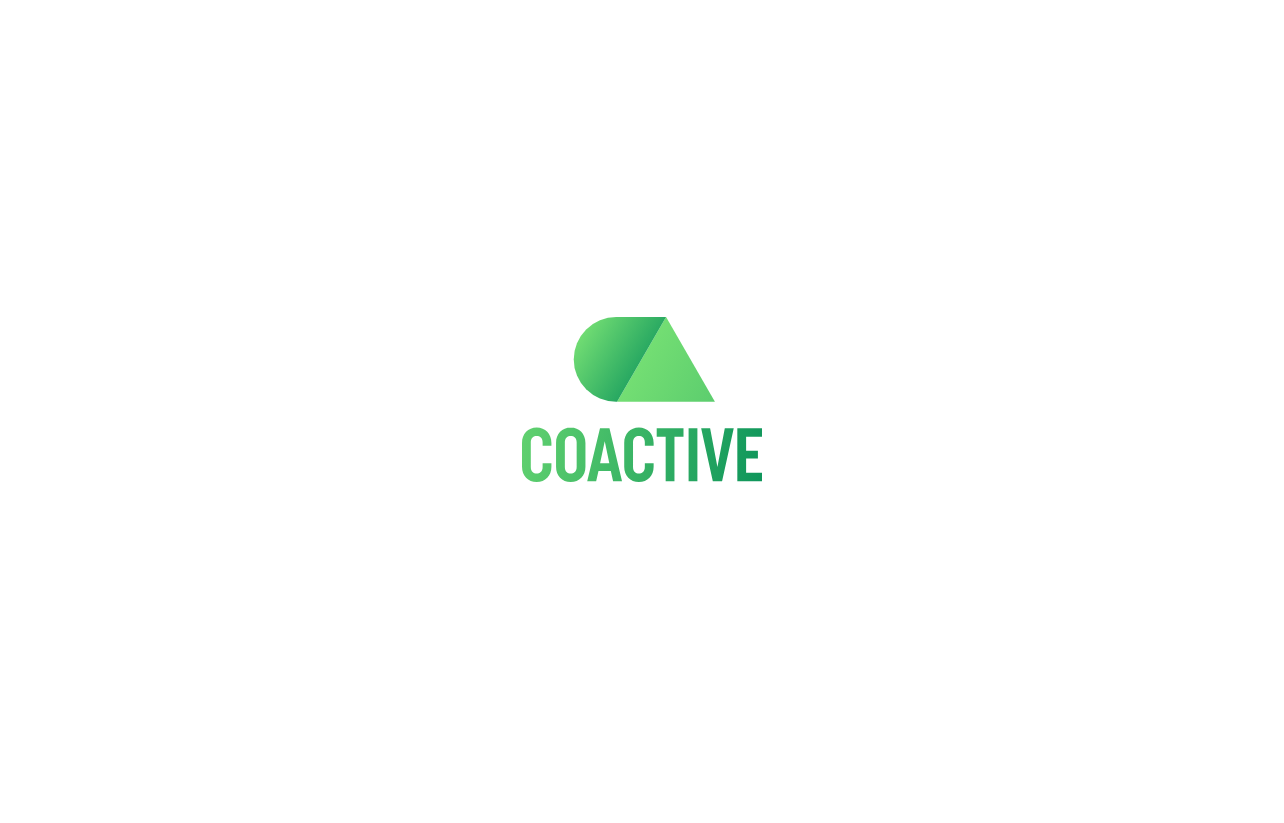 scroll, scrollTop: 0, scrollLeft: 0, axis: both 